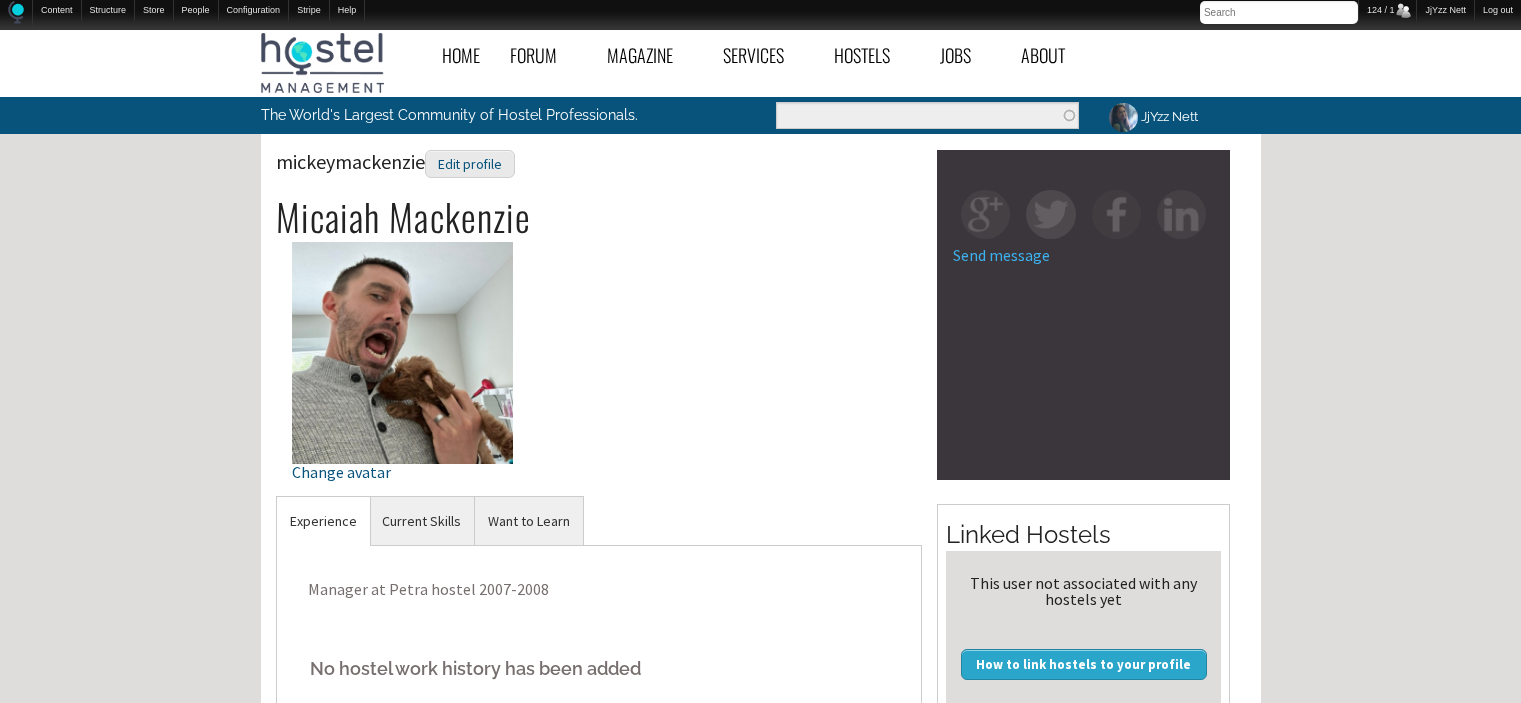 scroll, scrollTop: 0, scrollLeft: 0, axis: both 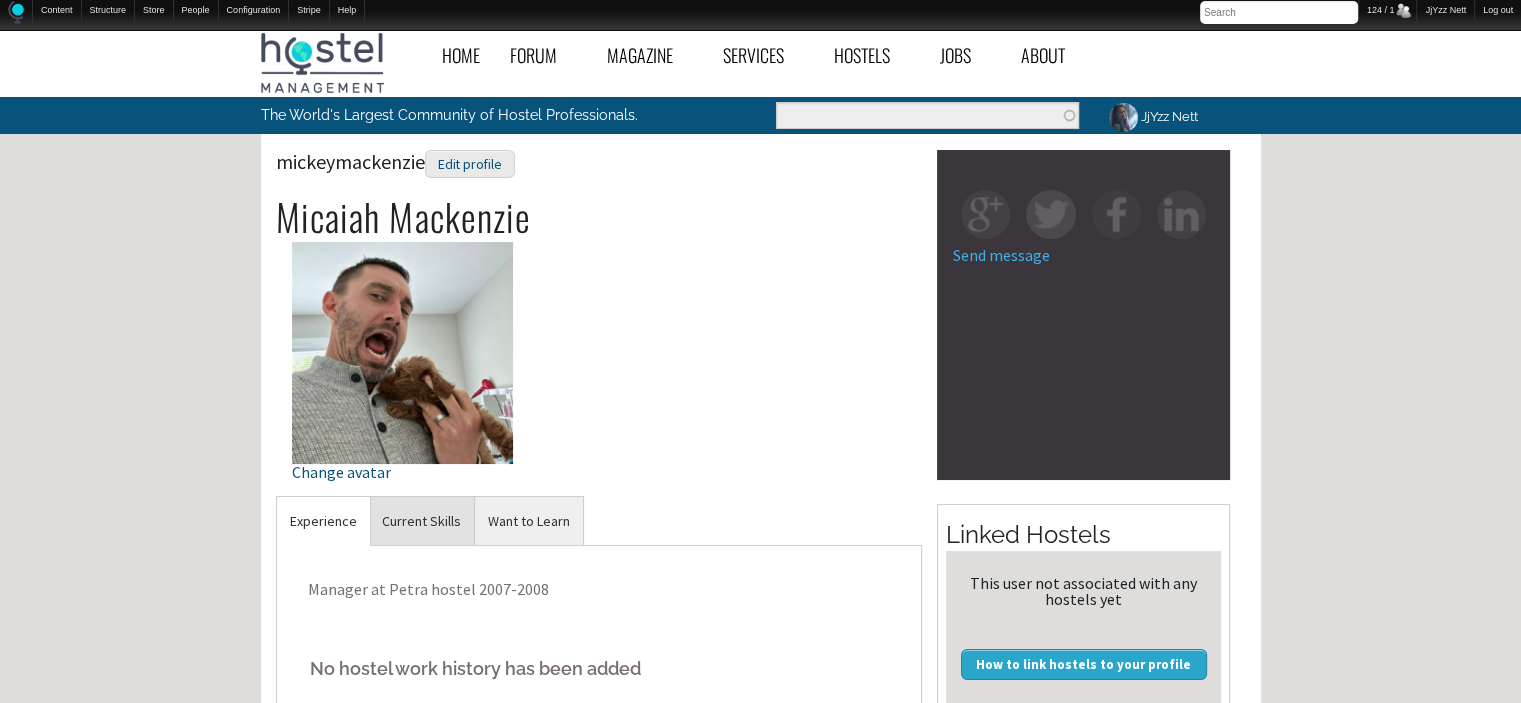click on "Current Skills" at bounding box center [421, 521] 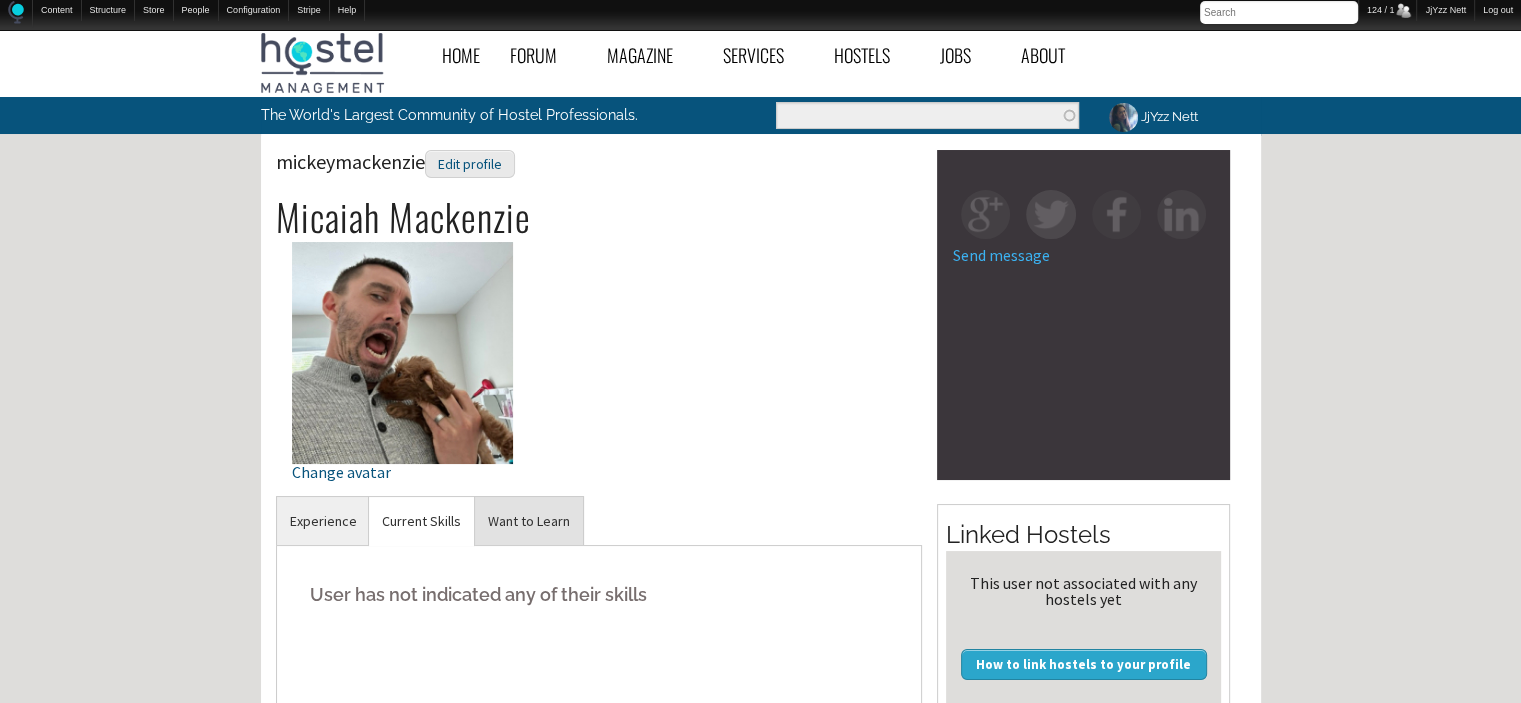 click on "Want to Learn" at bounding box center [529, 521] 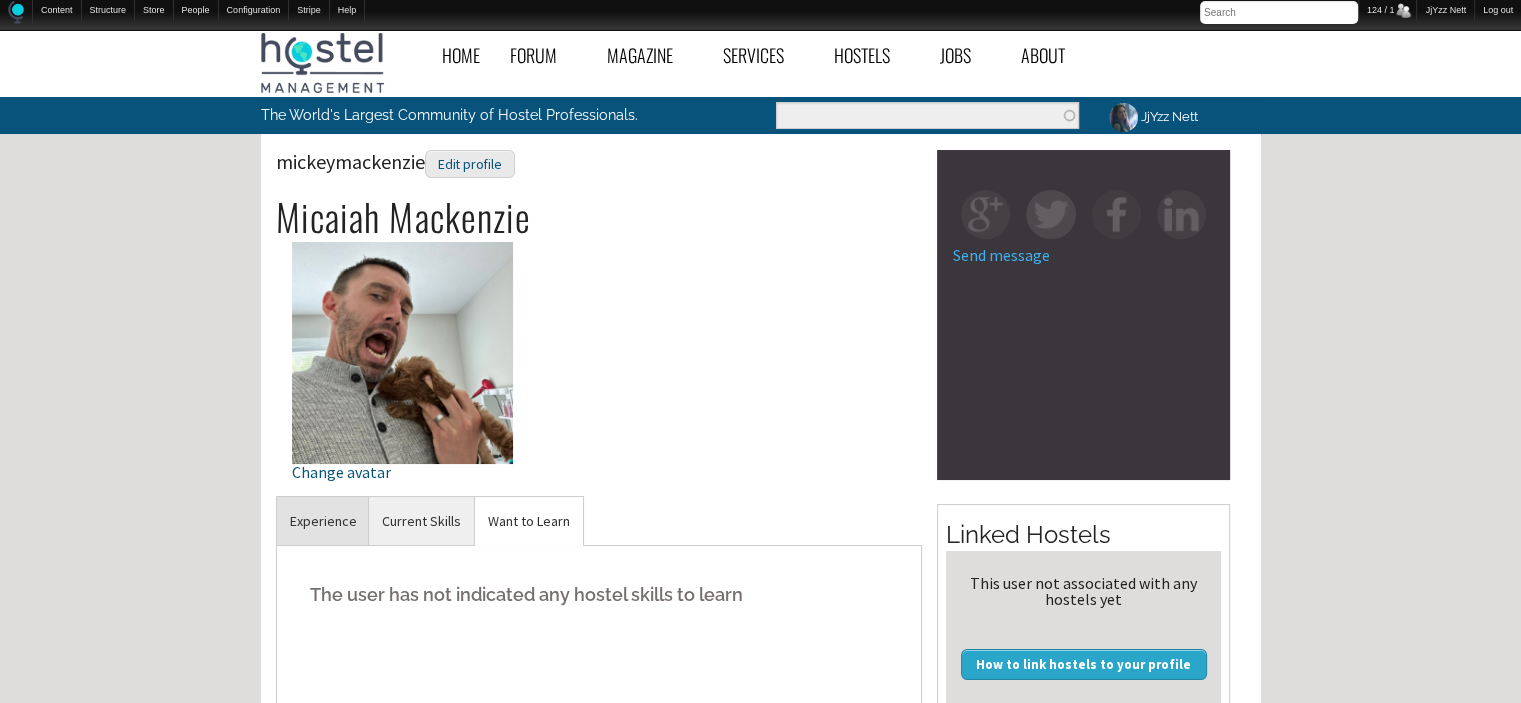 click on "Experience" at bounding box center (323, 521) 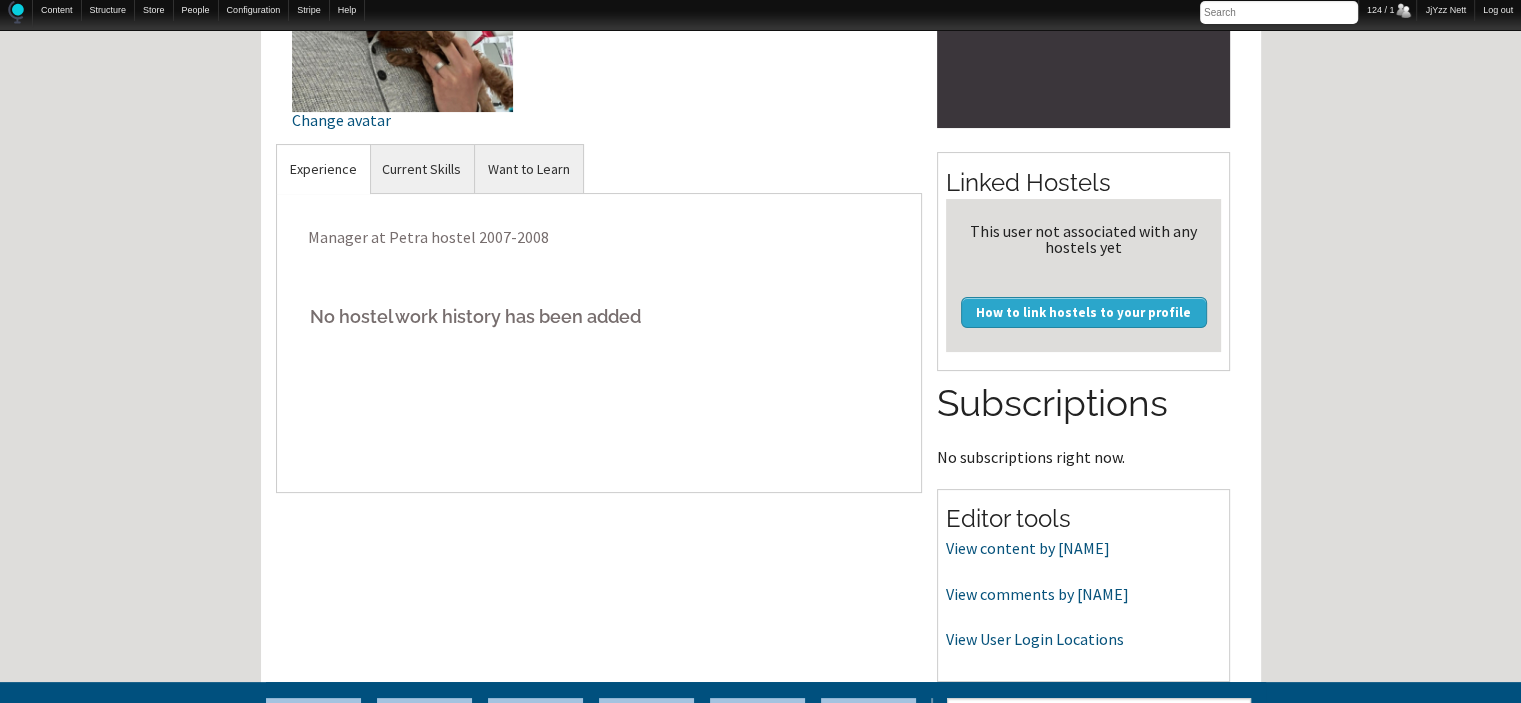 scroll, scrollTop: 464, scrollLeft: 0, axis: vertical 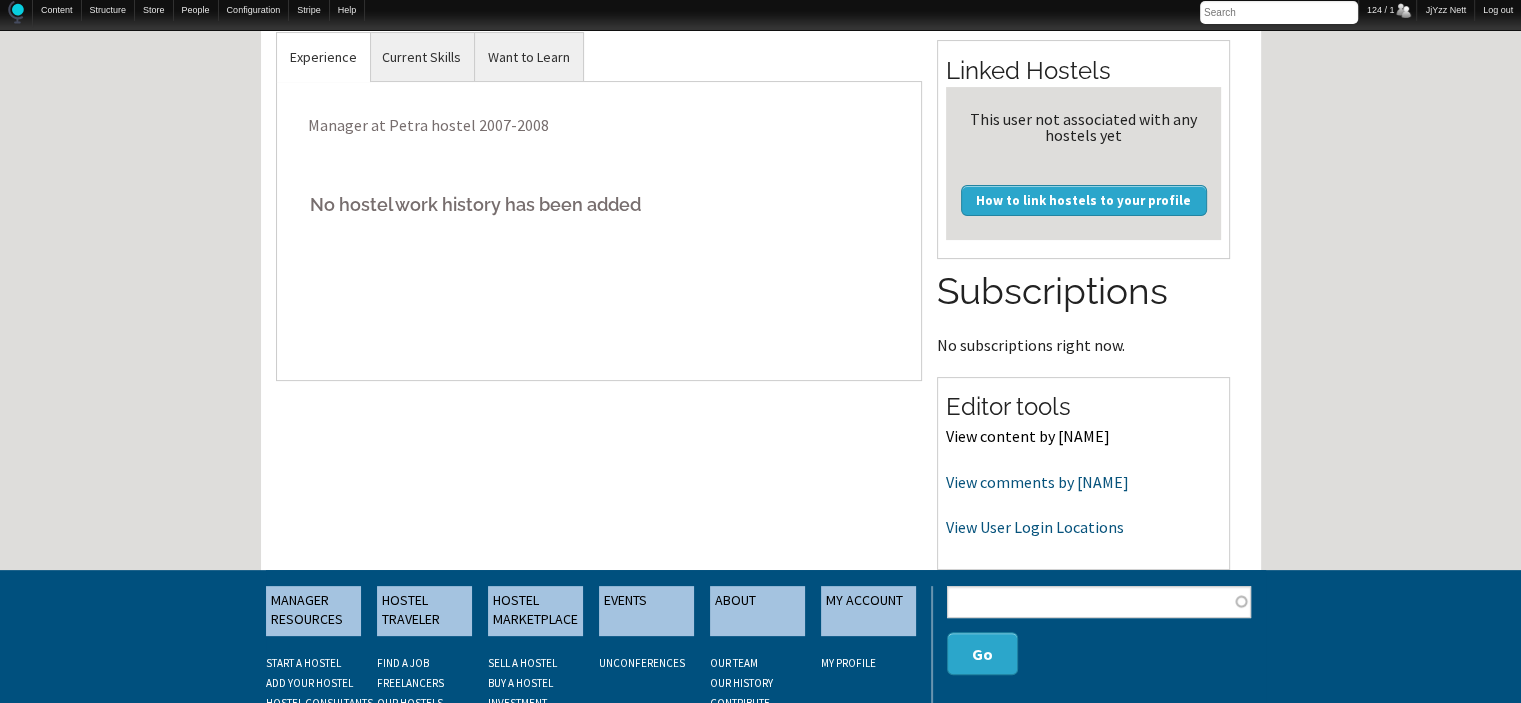 click on "View content by mickeymackenzie" at bounding box center (1028, 436) 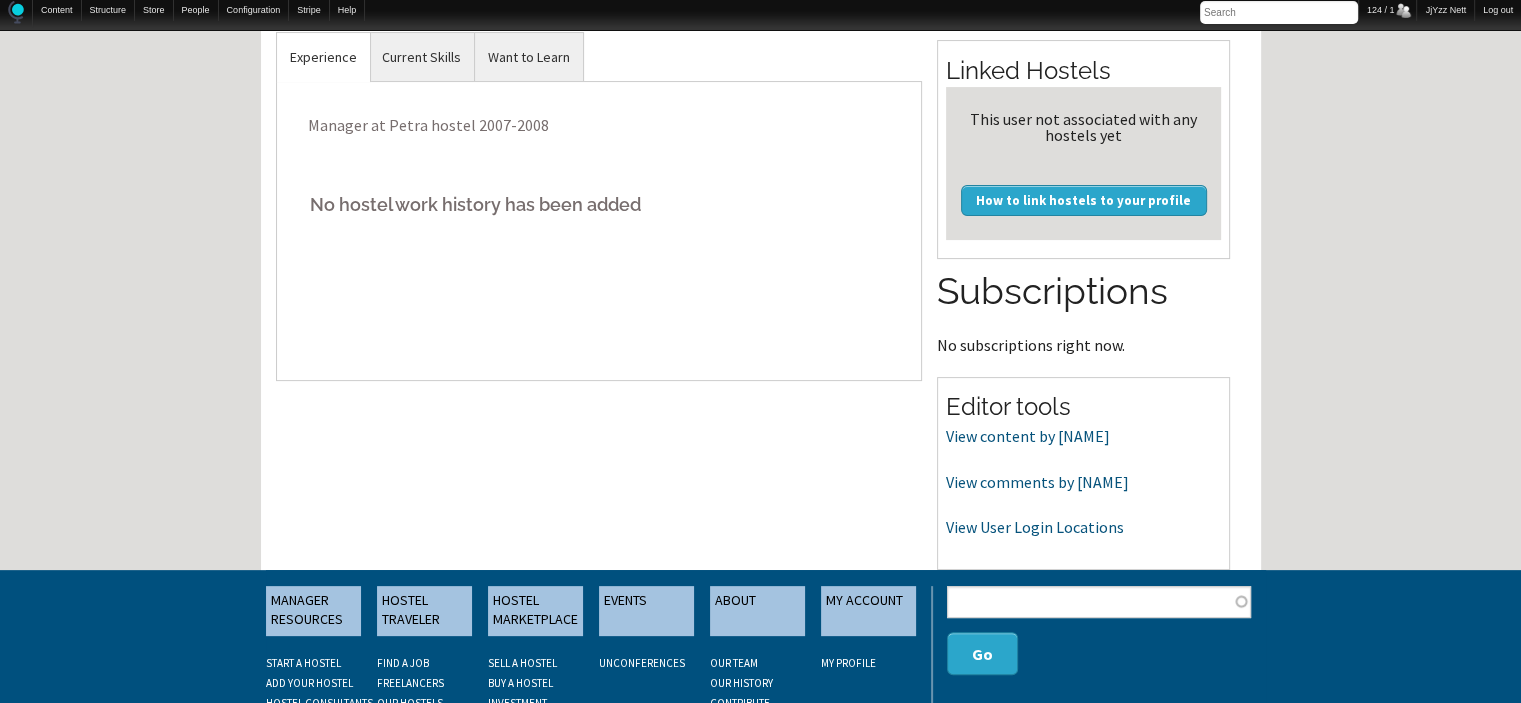 click on "Manager at Petra hostel 2007-2008 No hostel work history has been added" at bounding box center (599, 231) 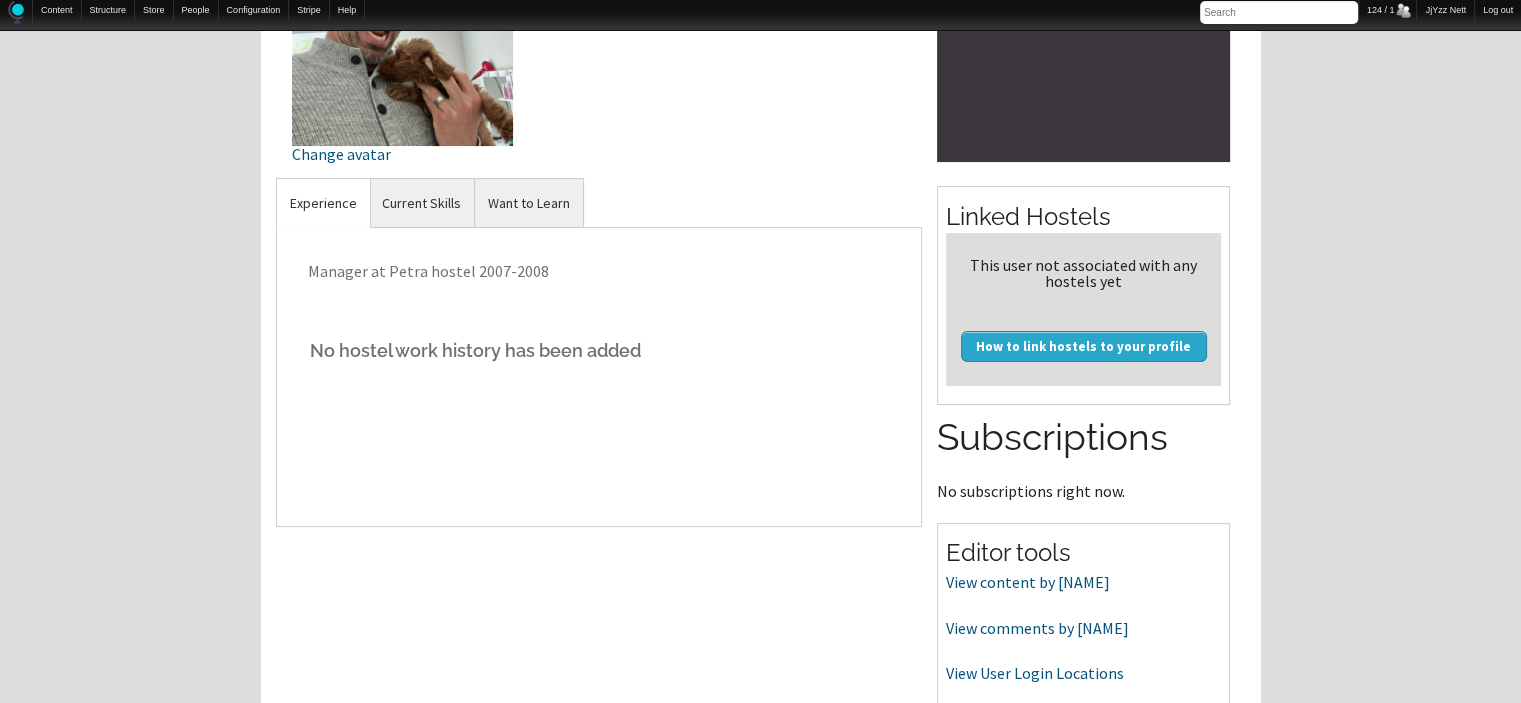scroll, scrollTop: 0, scrollLeft: 0, axis: both 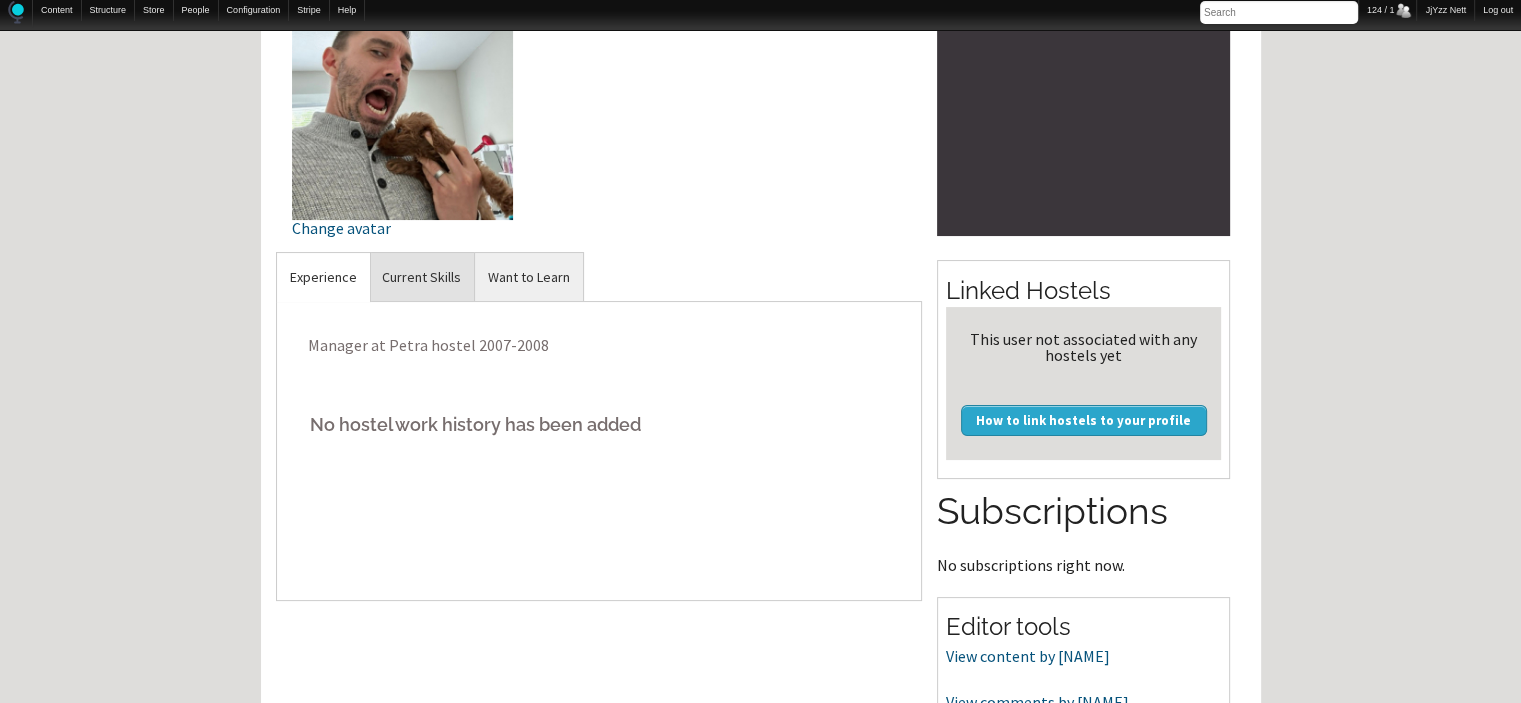 click on "Current Skills" at bounding box center (421, 277) 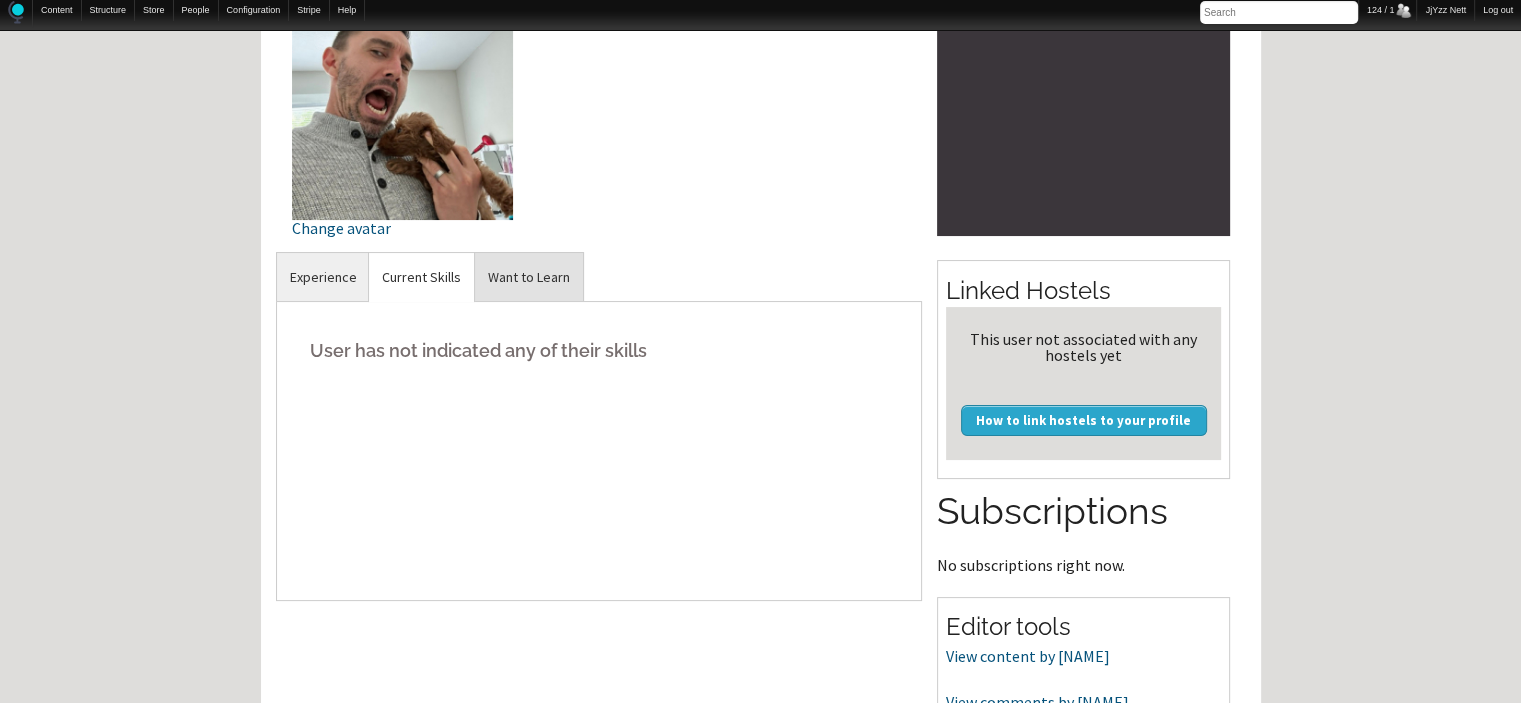 click on "Want to Learn" at bounding box center (529, 277) 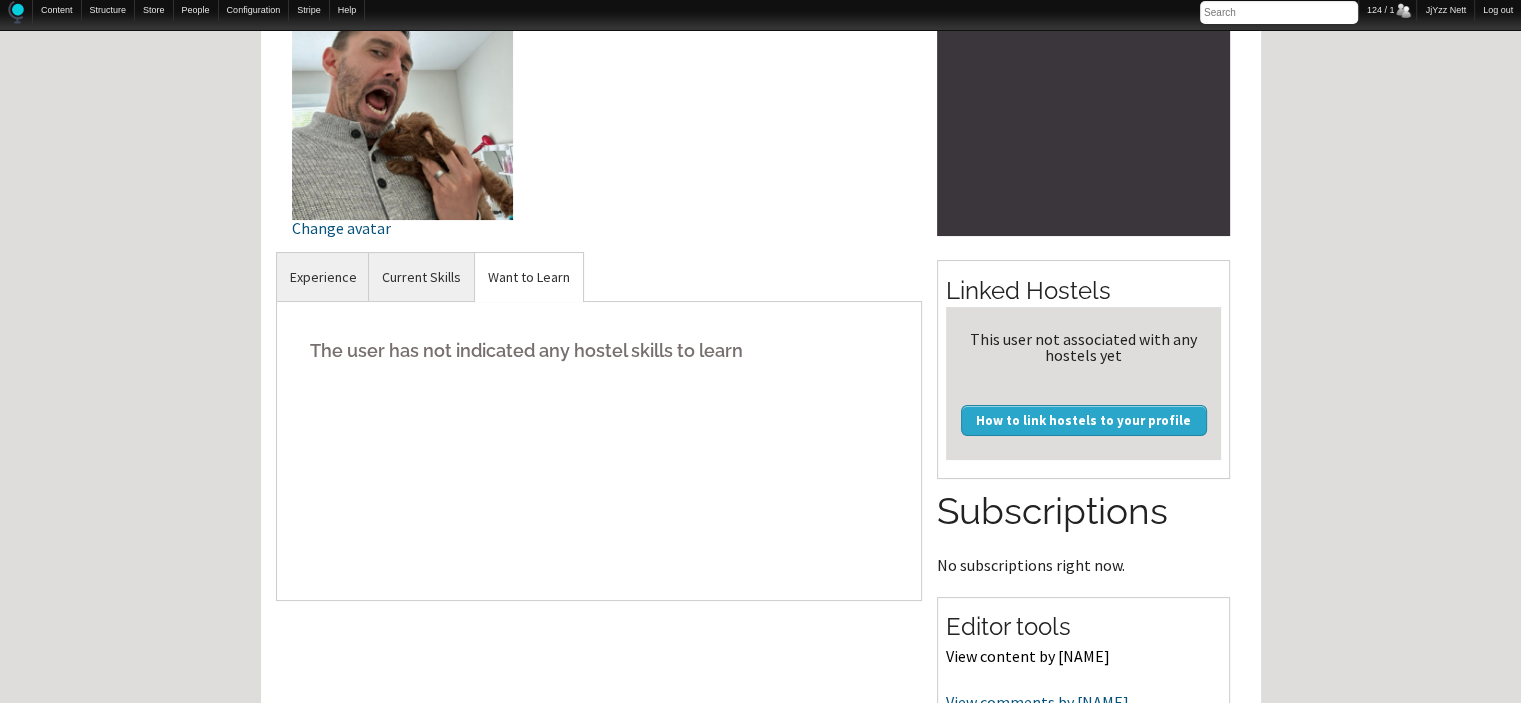 click on "View content by mickeymackenzie" at bounding box center (1028, 656) 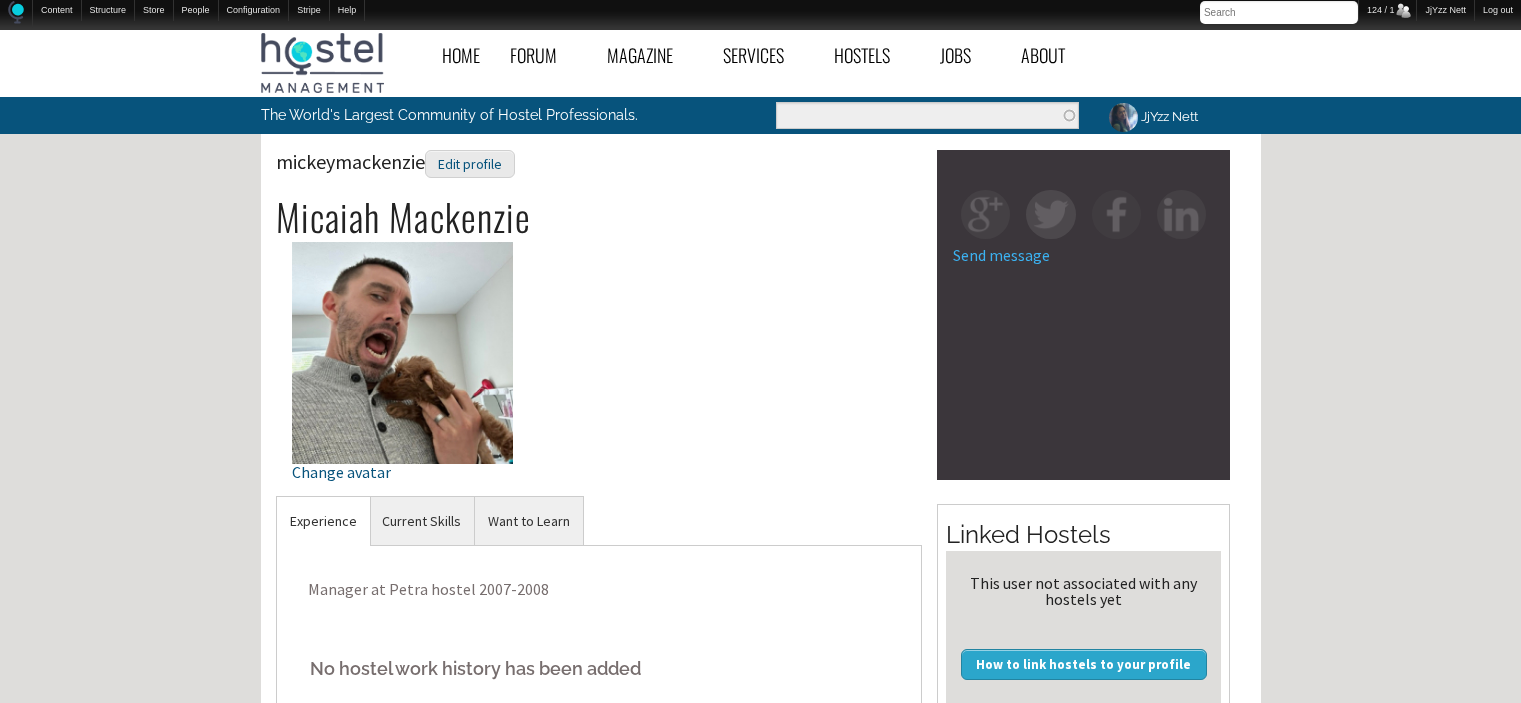 scroll, scrollTop: 244, scrollLeft: 0, axis: vertical 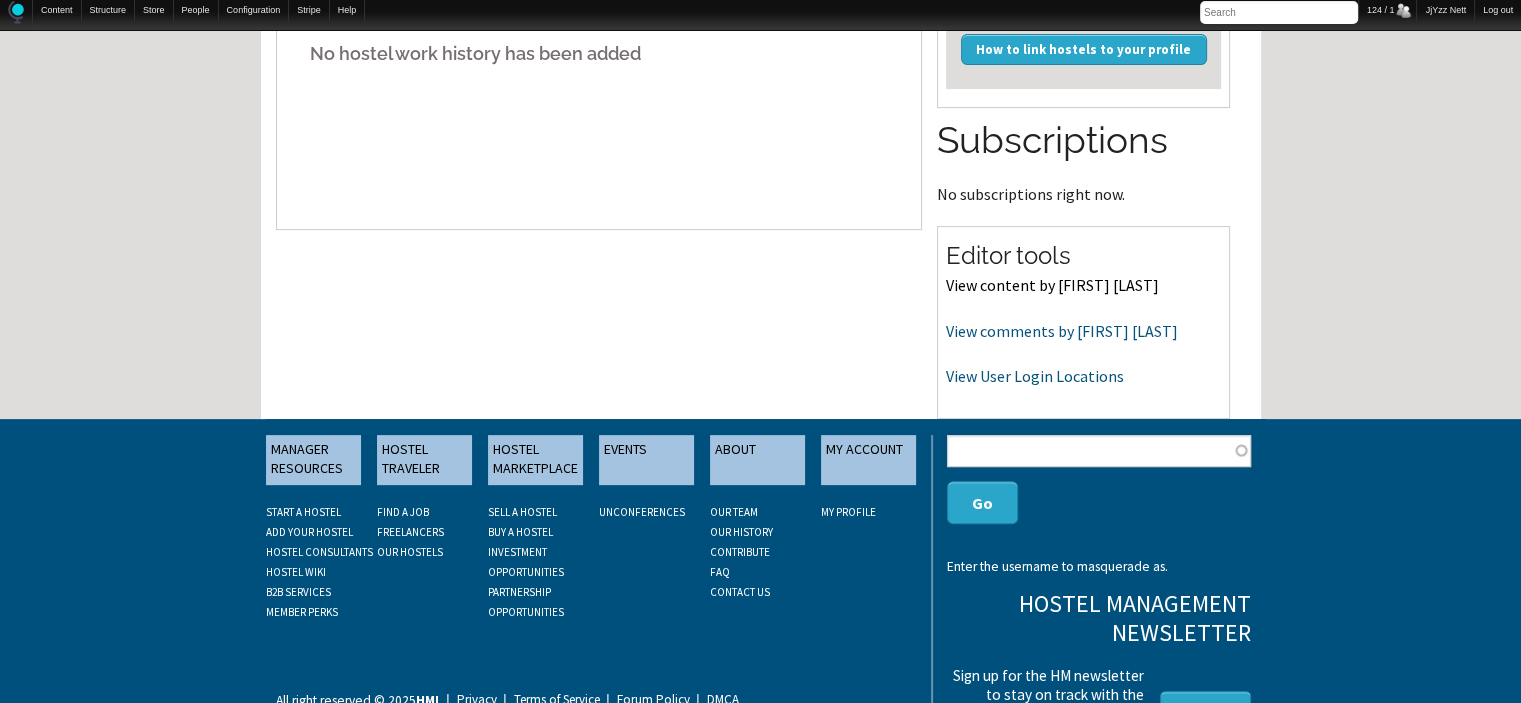 click on "View content by [FIRST]" at bounding box center (1052, 285) 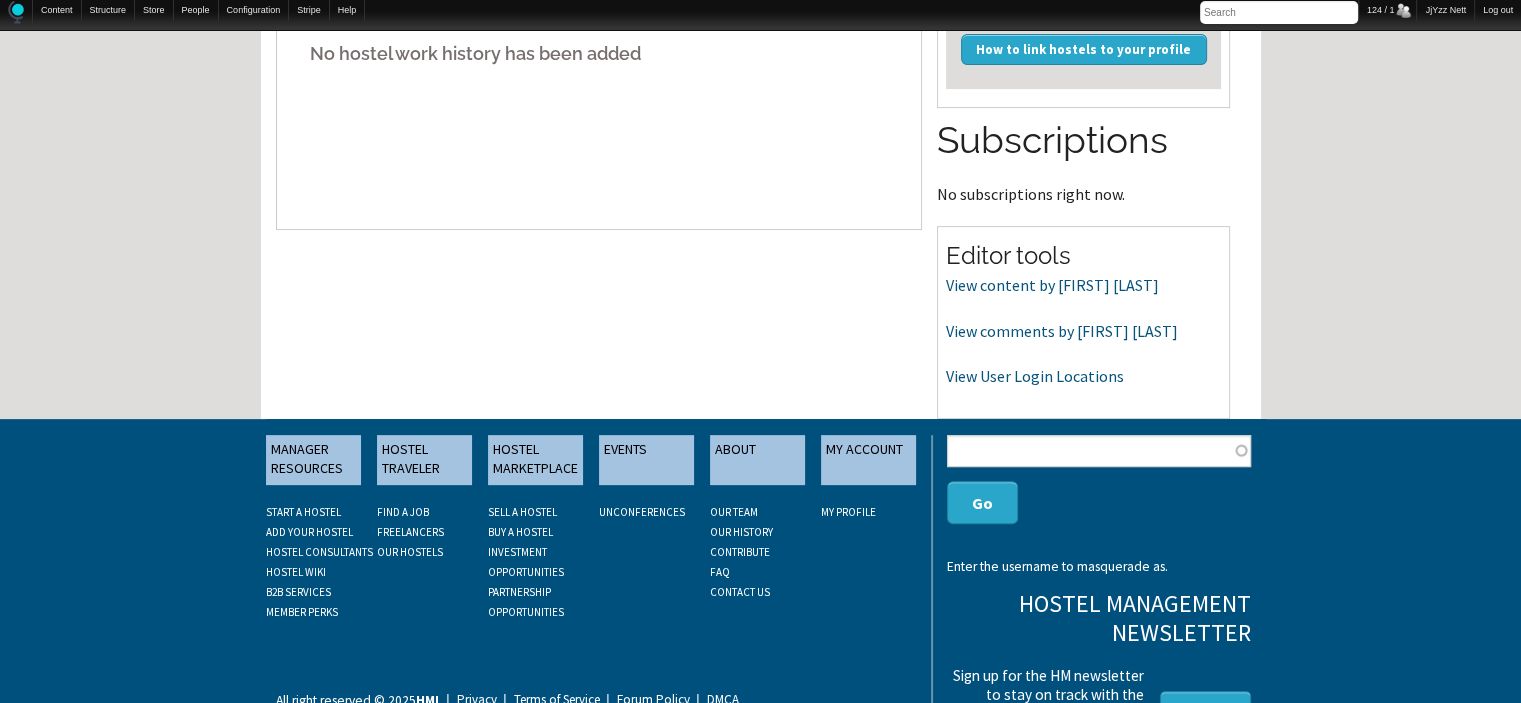 scroll, scrollTop: 0, scrollLeft: 0, axis: both 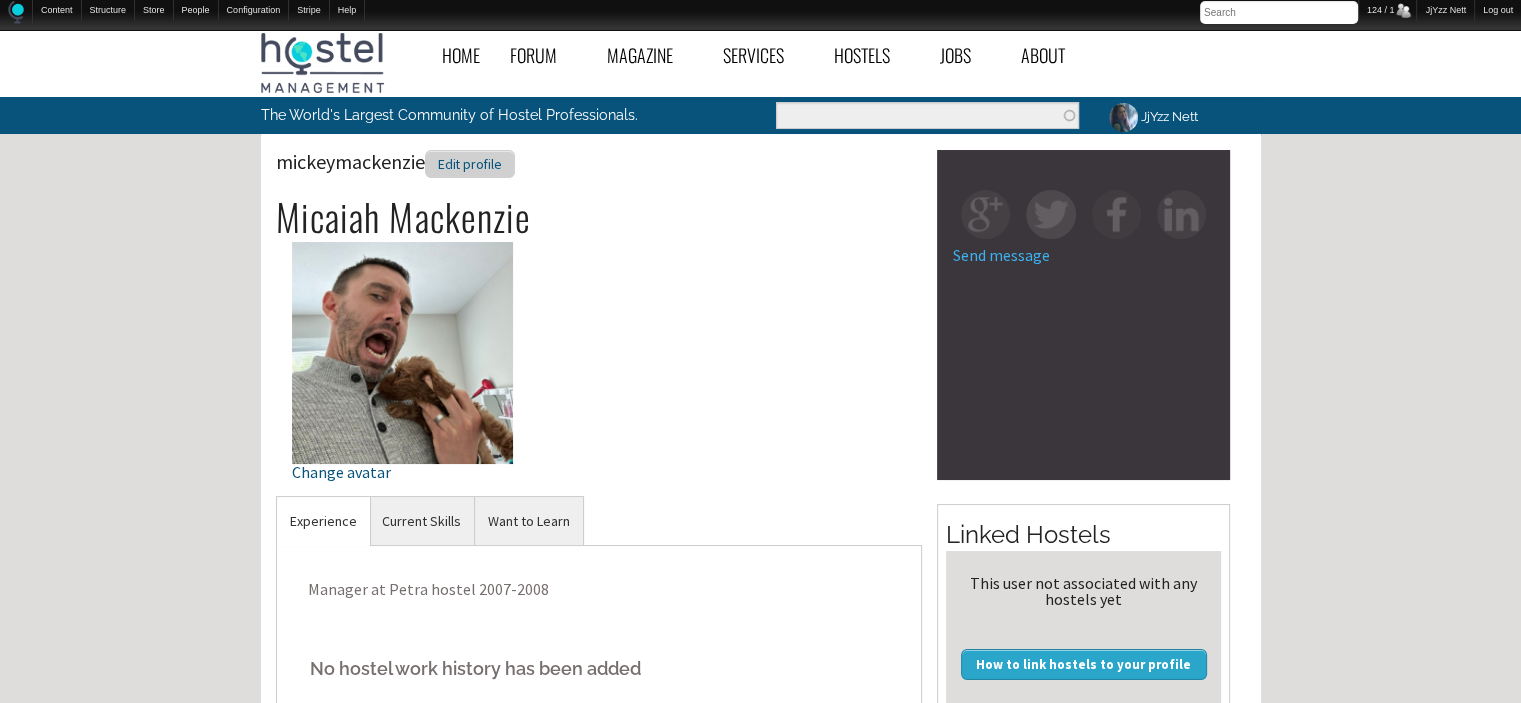 click on "Edit profile" at bounding box center (470, 164) 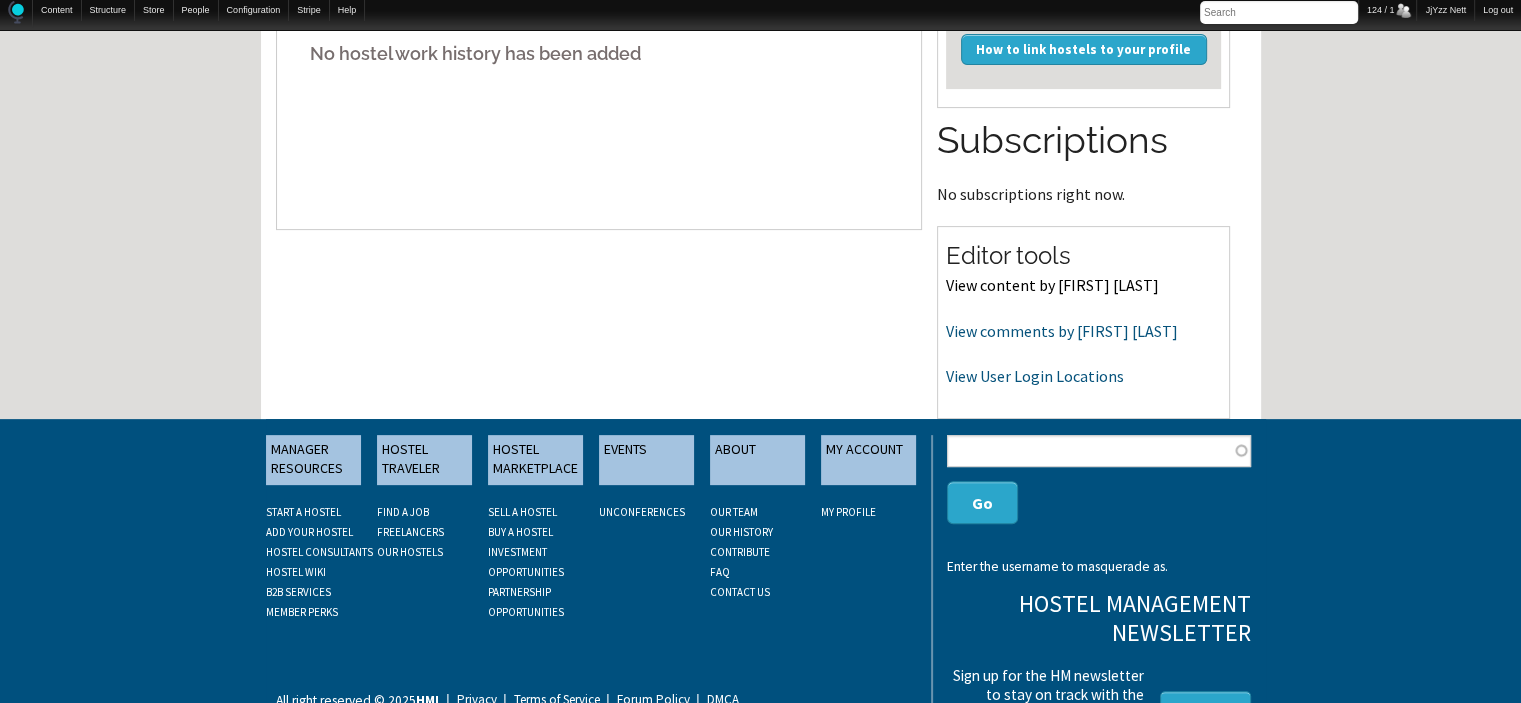 click on "View content by [FIRST]" at bounding box center [1052, 285] 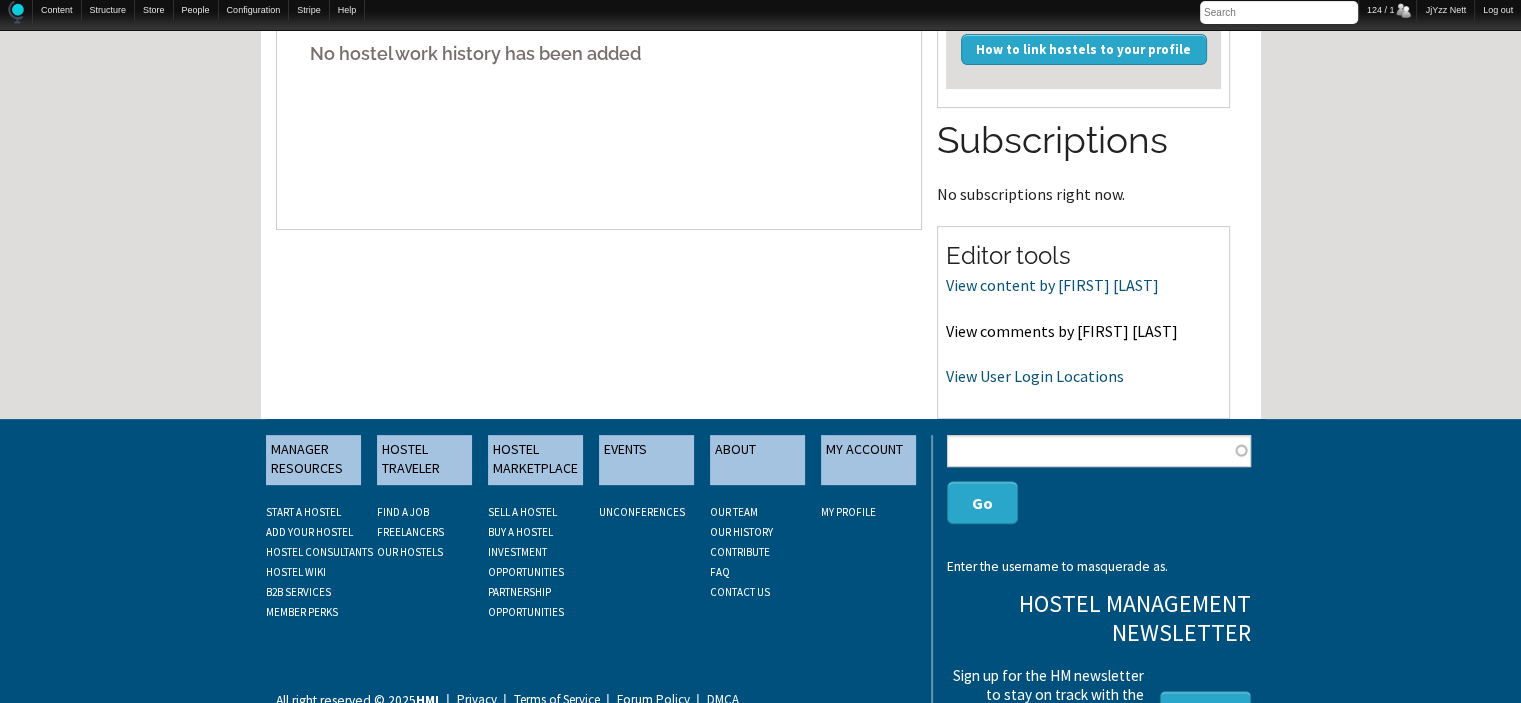 click on "View comments by mickeymackenzie" at bounding box center [1062, 331] 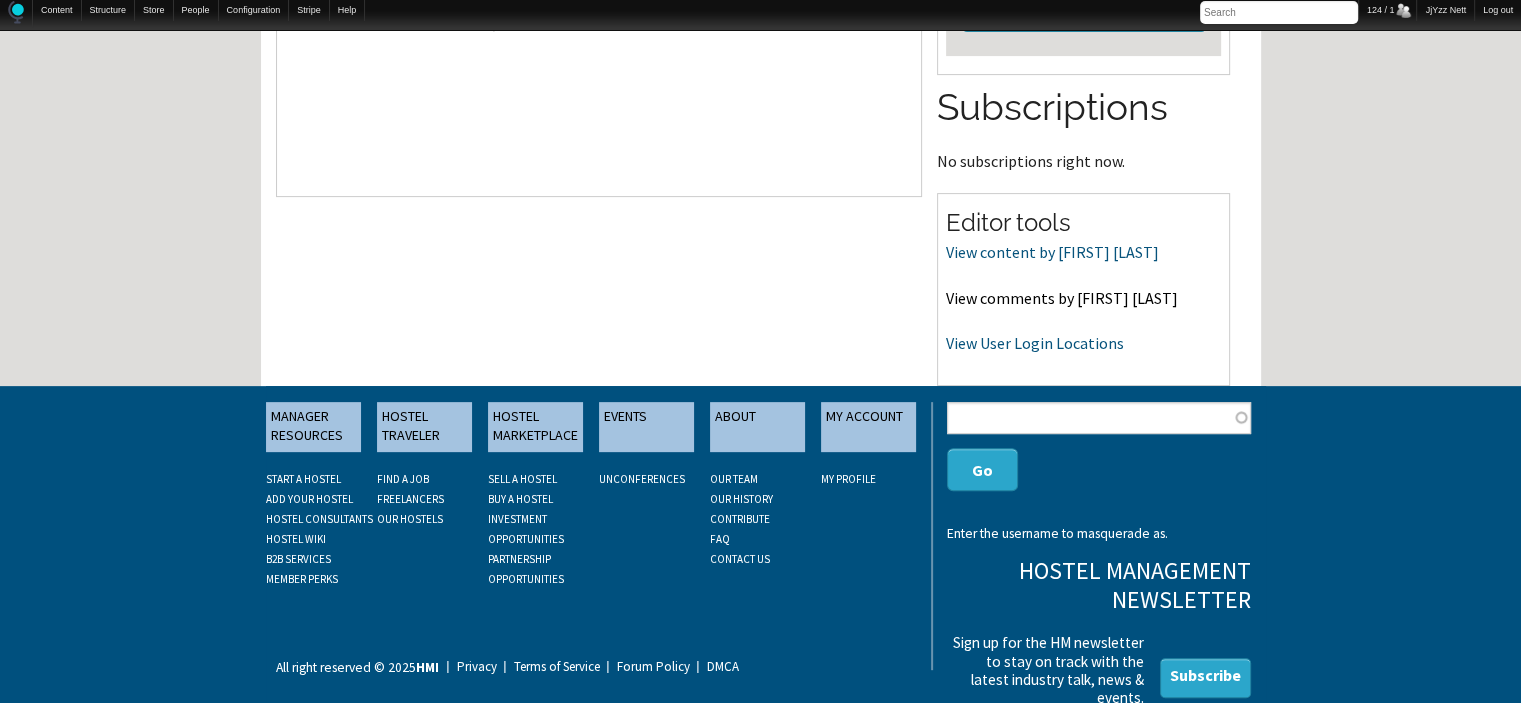scroll, scrollTop: 653, scrollLeft: 0, axis: vertical 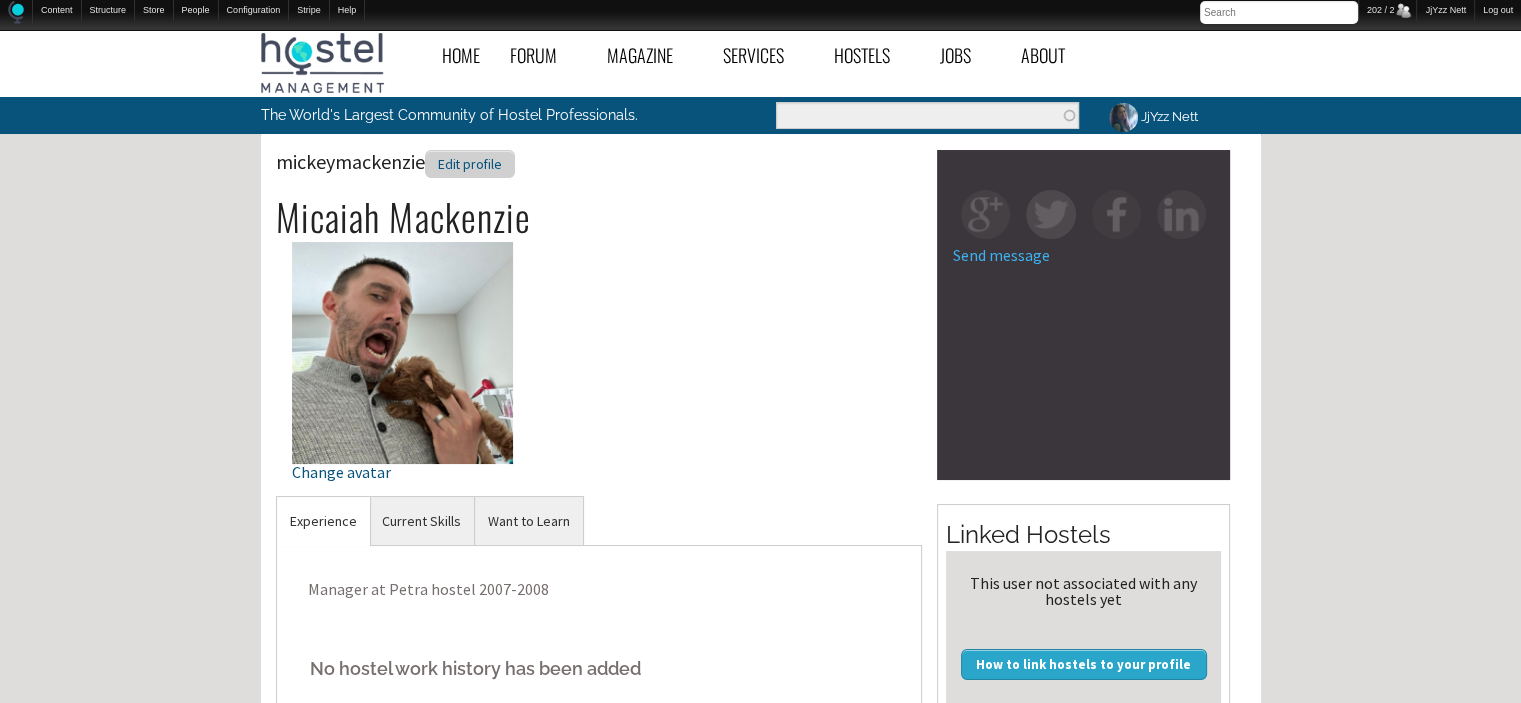 click on "Edit profile" at bounding box center (470, 164) 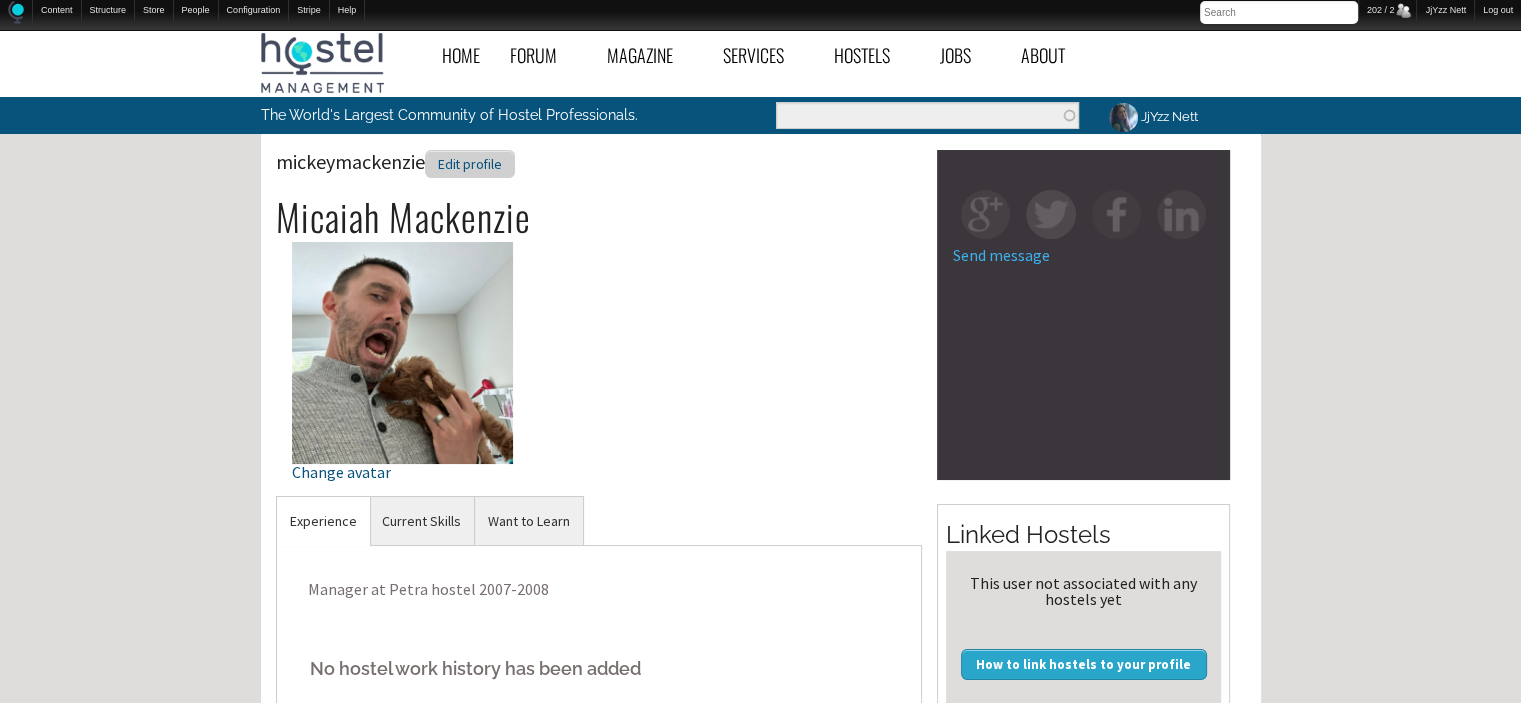 scroll, scrollTop: 615, scrollLeft: 0, axis: vertical 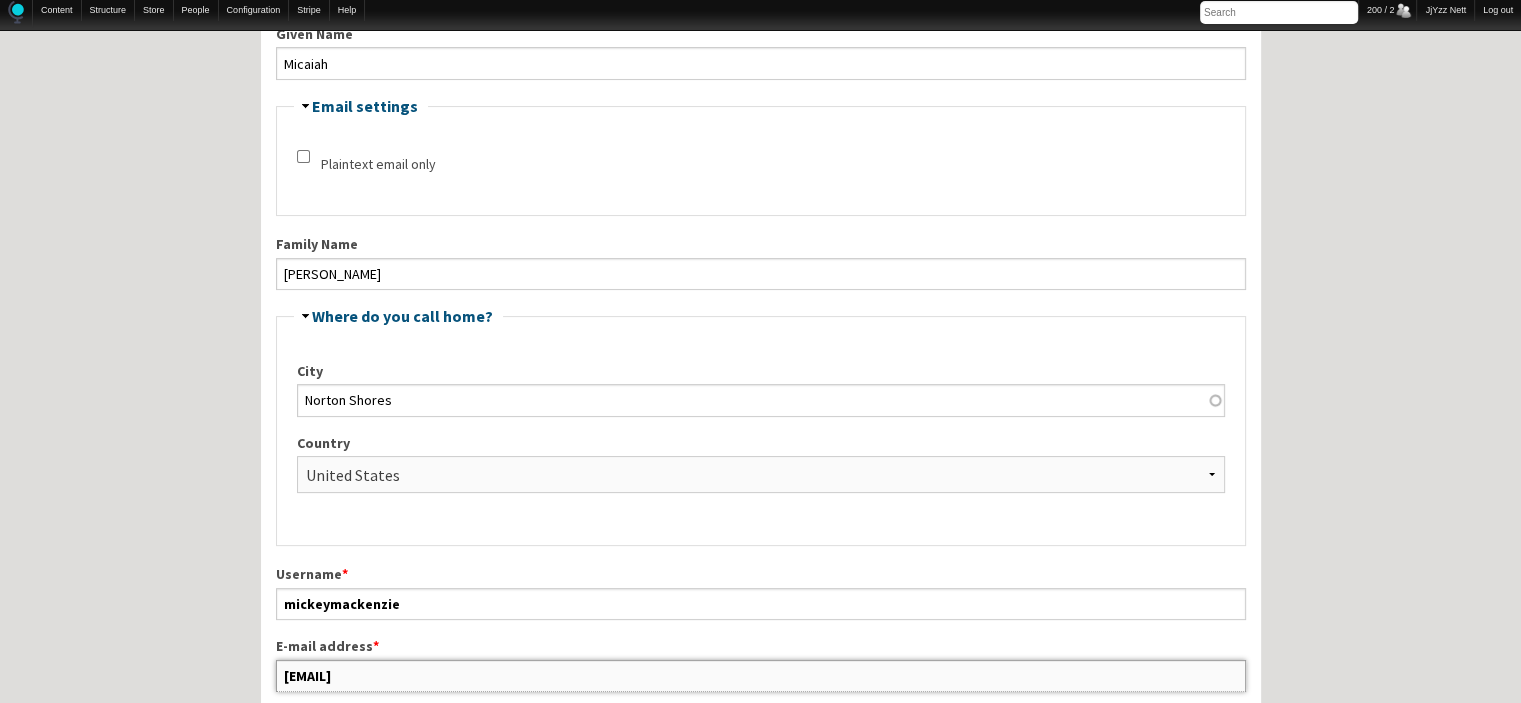 drag, startPoint x: 437, startPoint y: 670, endPoint x: 252, endPoint y: 655, distance: 185.60712 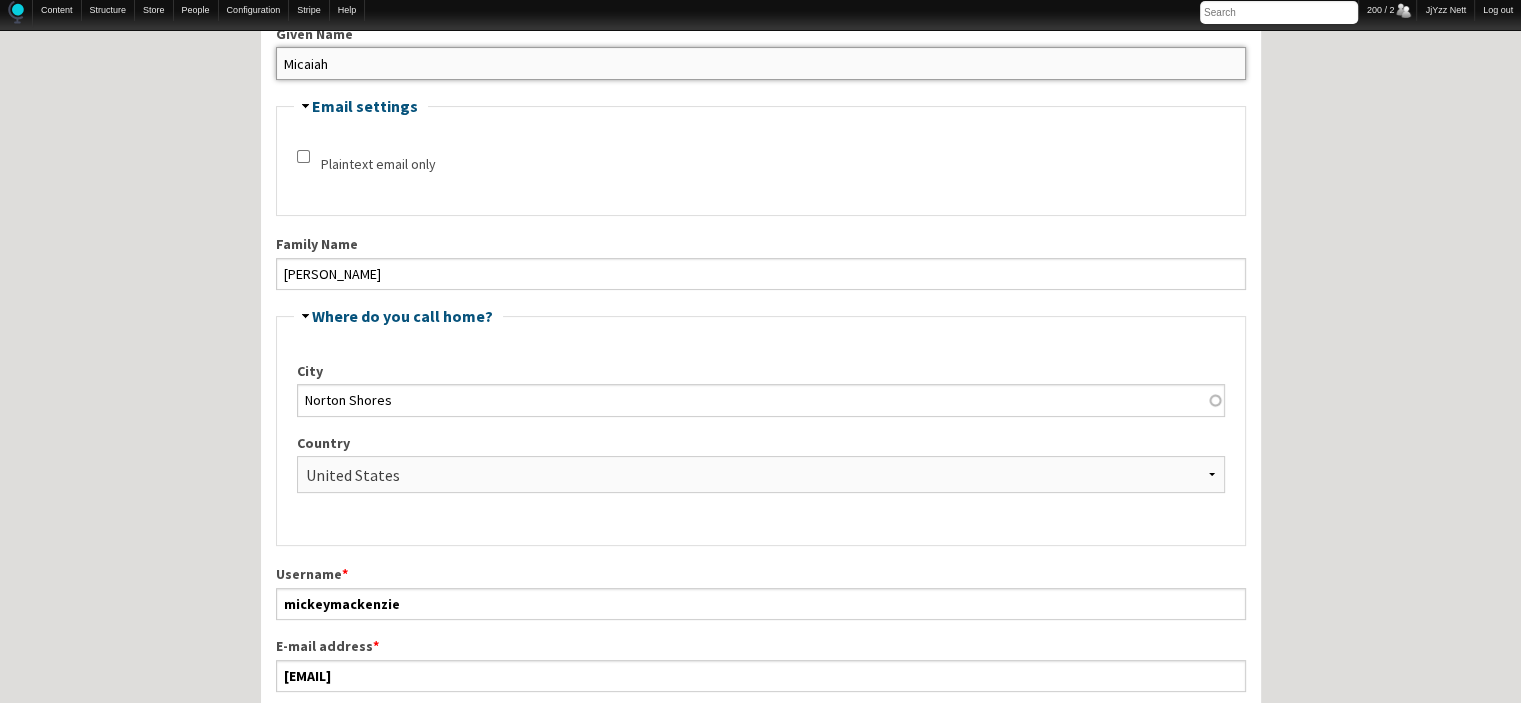 drag, startPoint x: 398, startPoint y: 57, endPoint x: 250, endPoint y: 74, distance: 148.97314 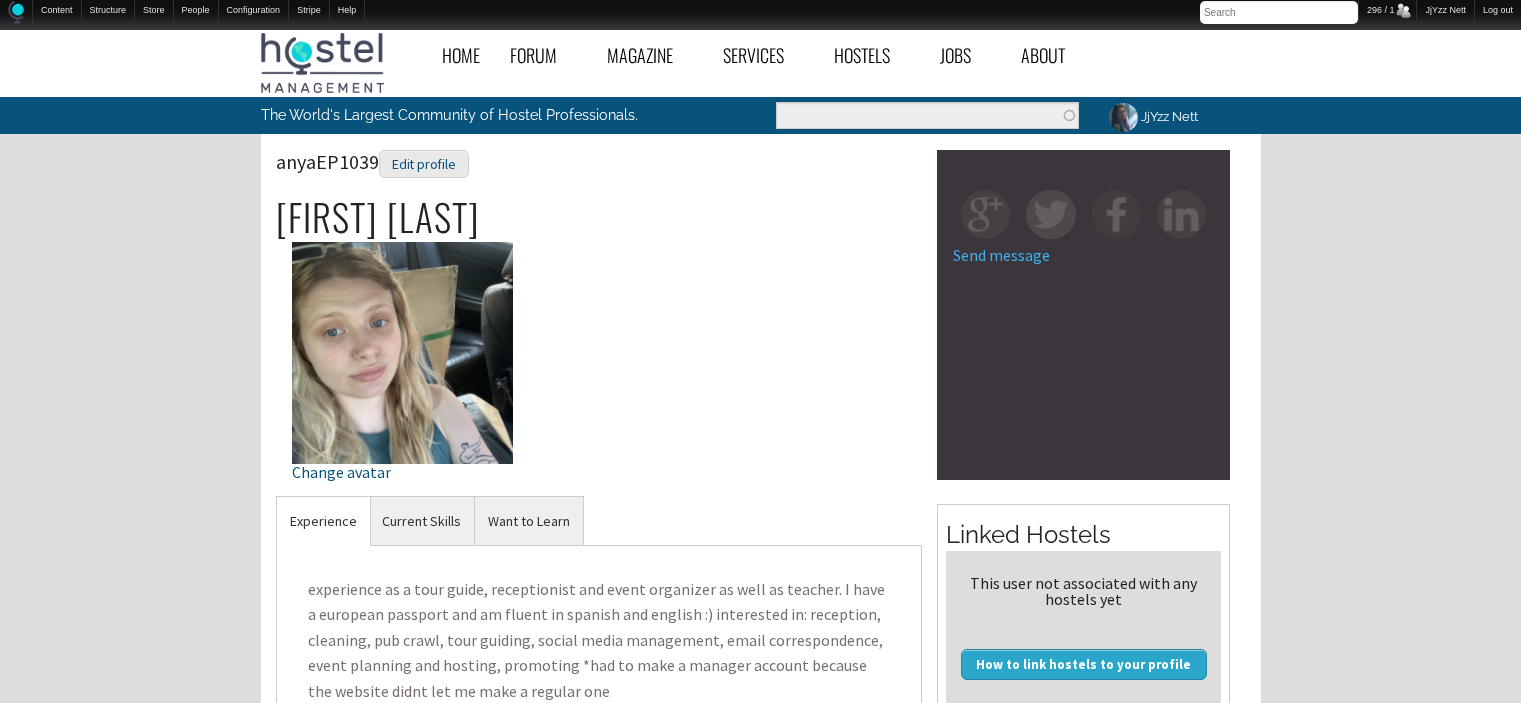 scroll, scrollTop: 0, scrollLeft: 0, axis: both 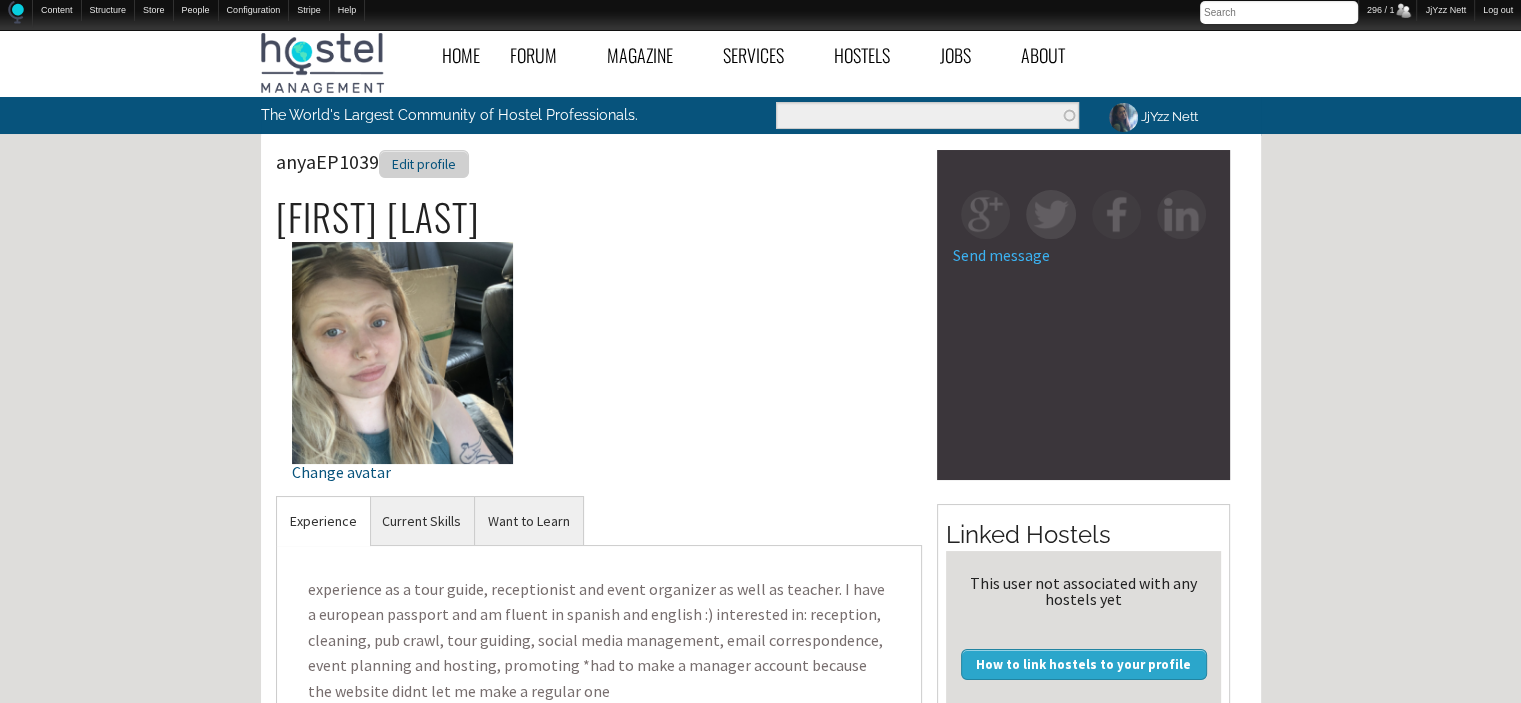 click on "Edit profile" at bounding box center [424, 164] 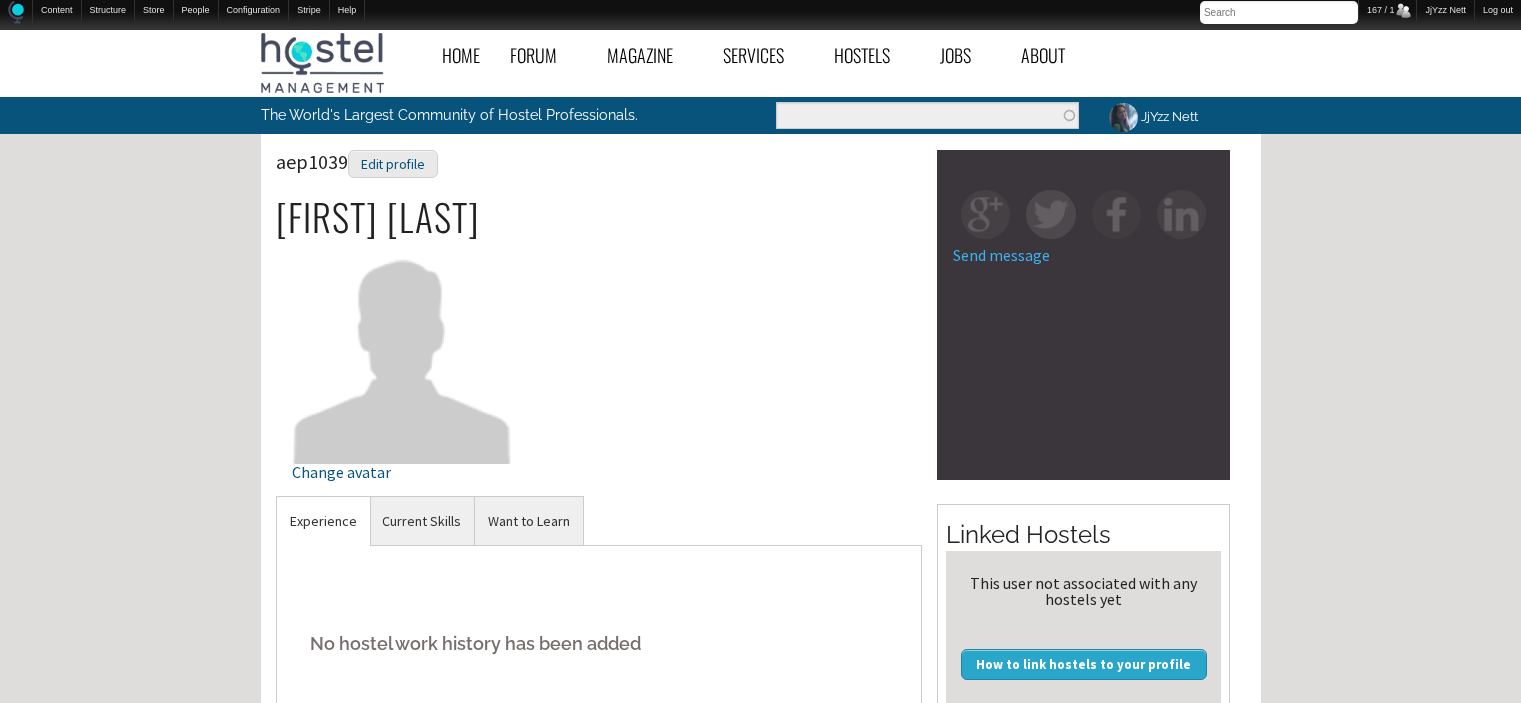 scroll, scrollTop: 0, scrollLeft: 0, axis: both 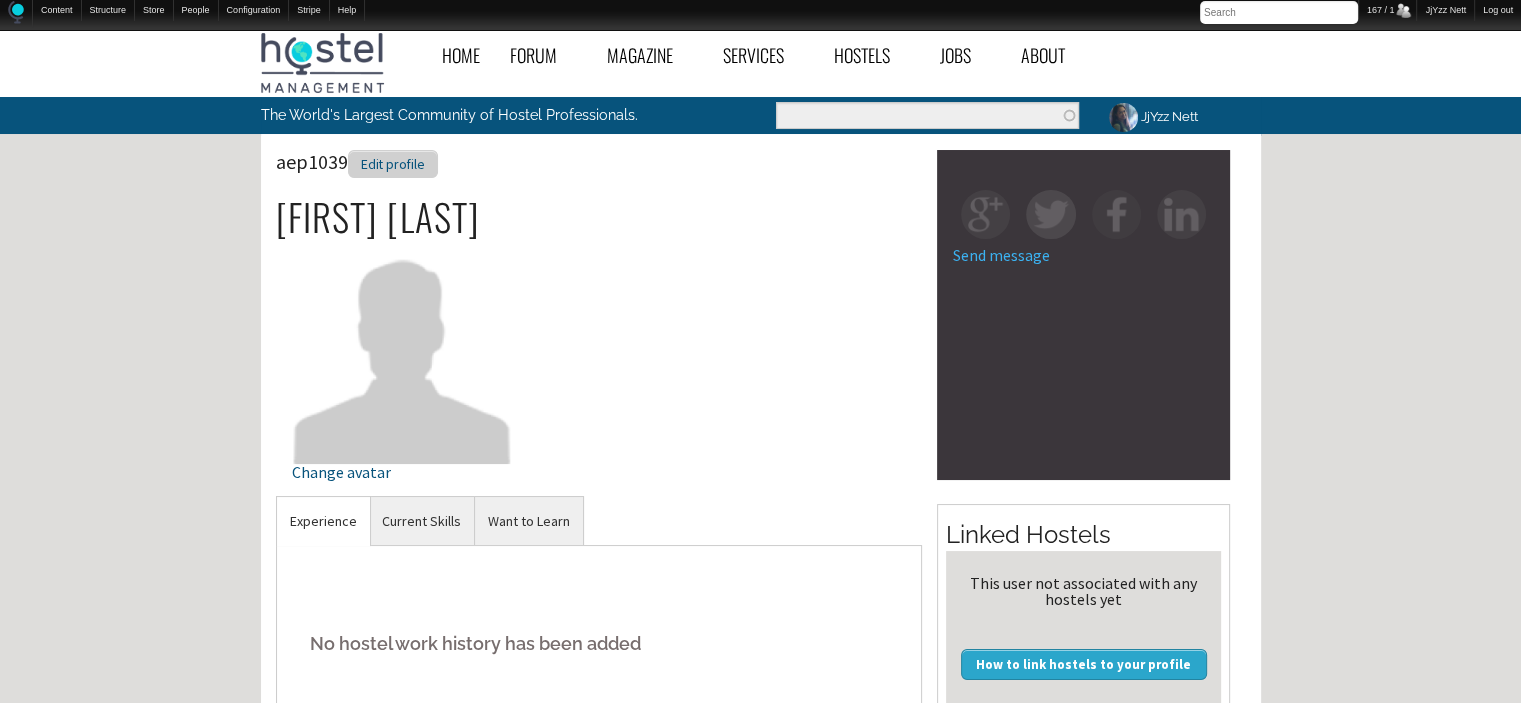 click on "Edit profile" at bounding box center [393, 164] 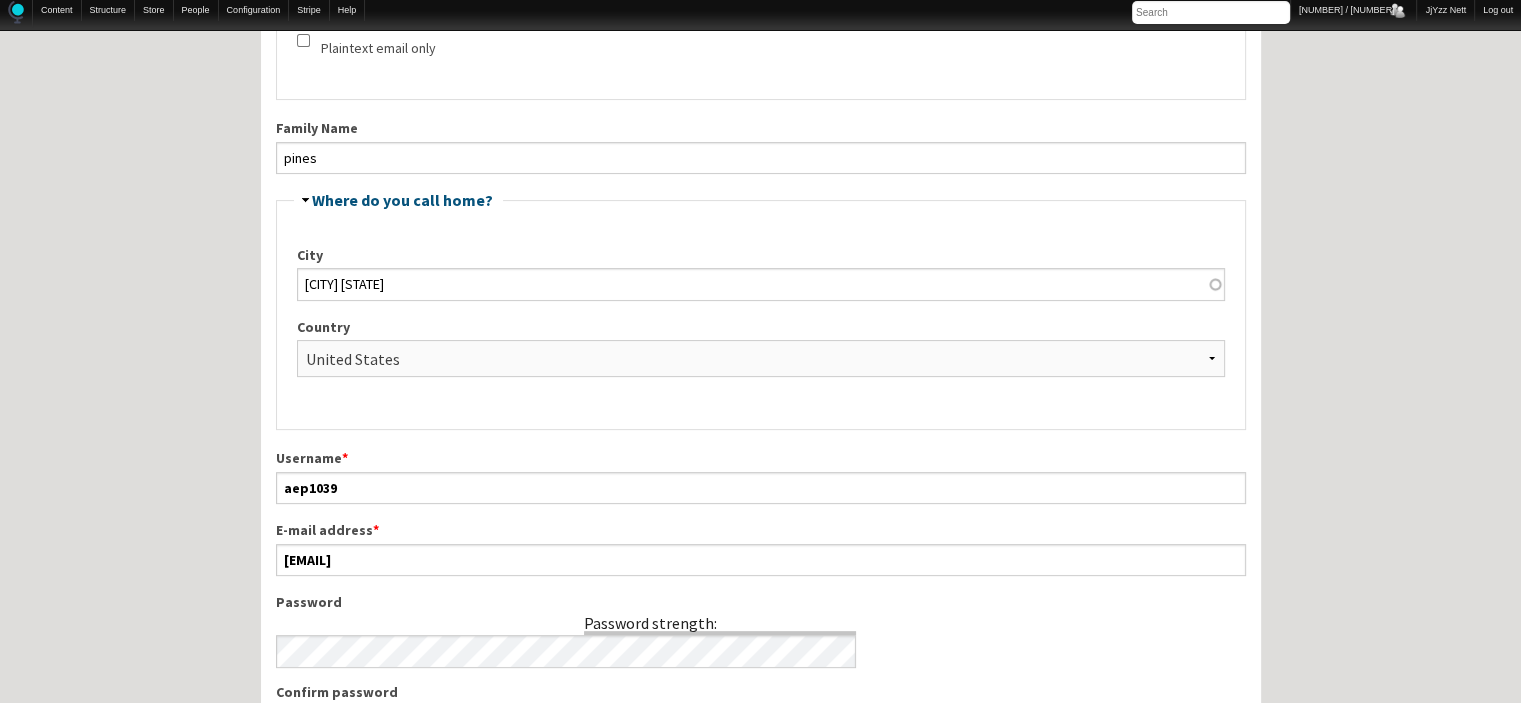 scroll, scrollTop: 520, scrollLeft: 0, axis: vertical 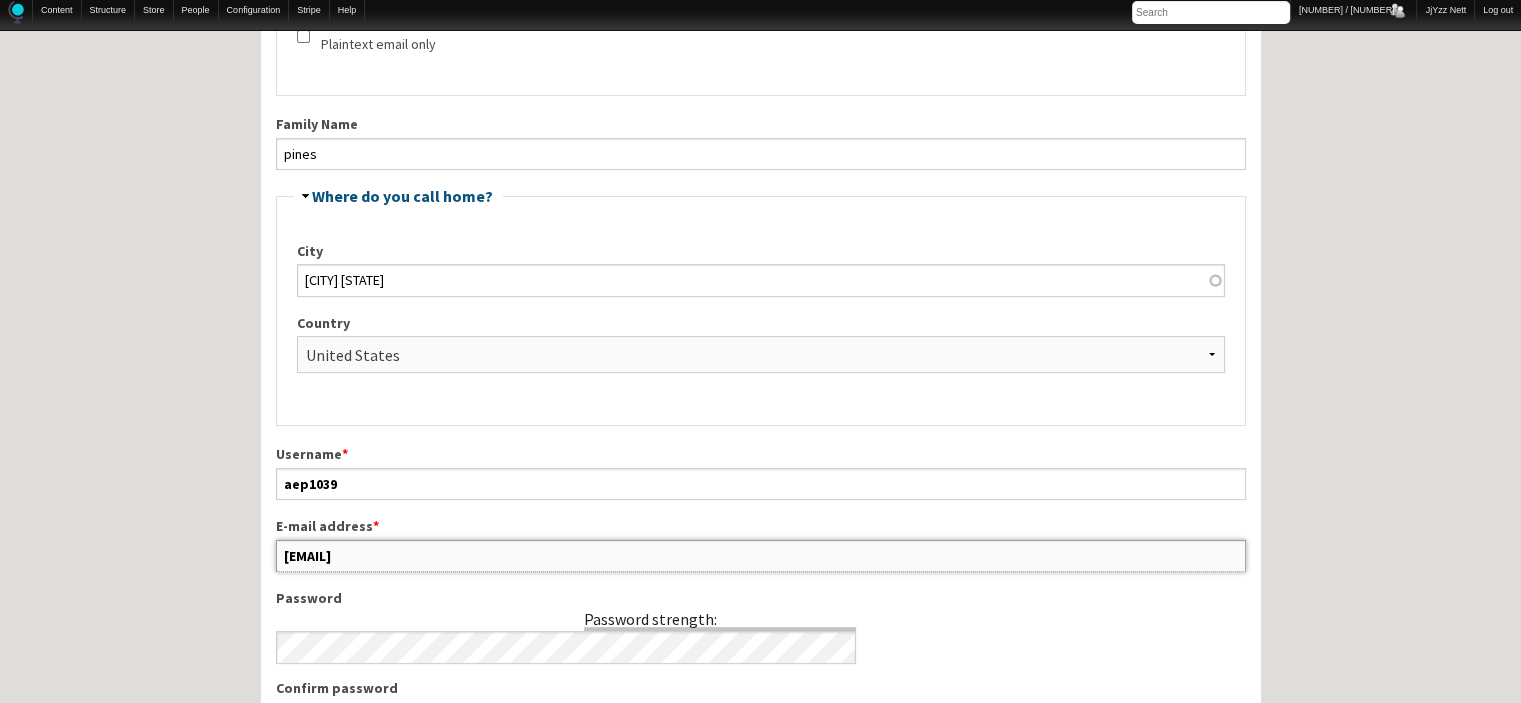 drag, startPoint x: 434, startPoint y: 540, endPoint x: 260, endPoint y: 543, distance: 174.02586 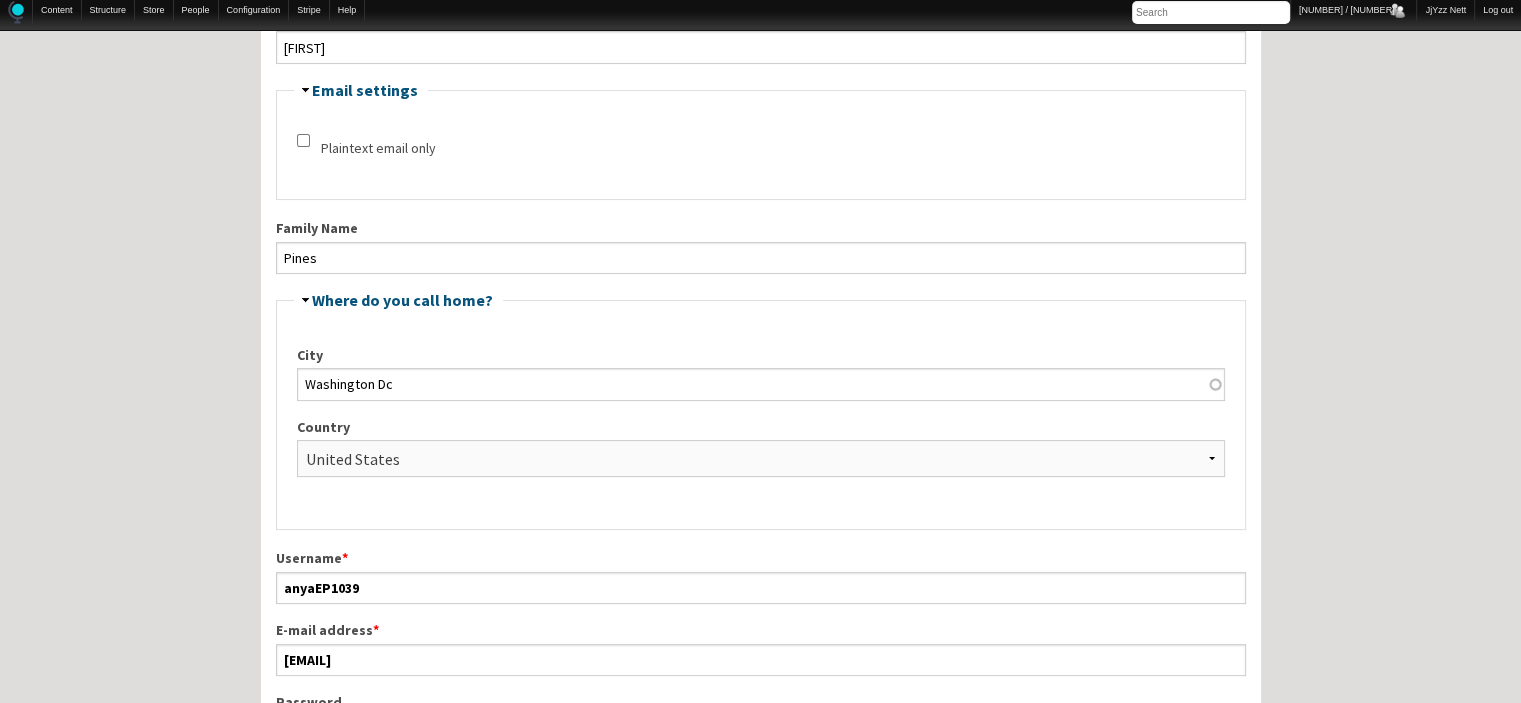 scroll, scrollTop: 433, scrollLeft: 0, axis: vertical 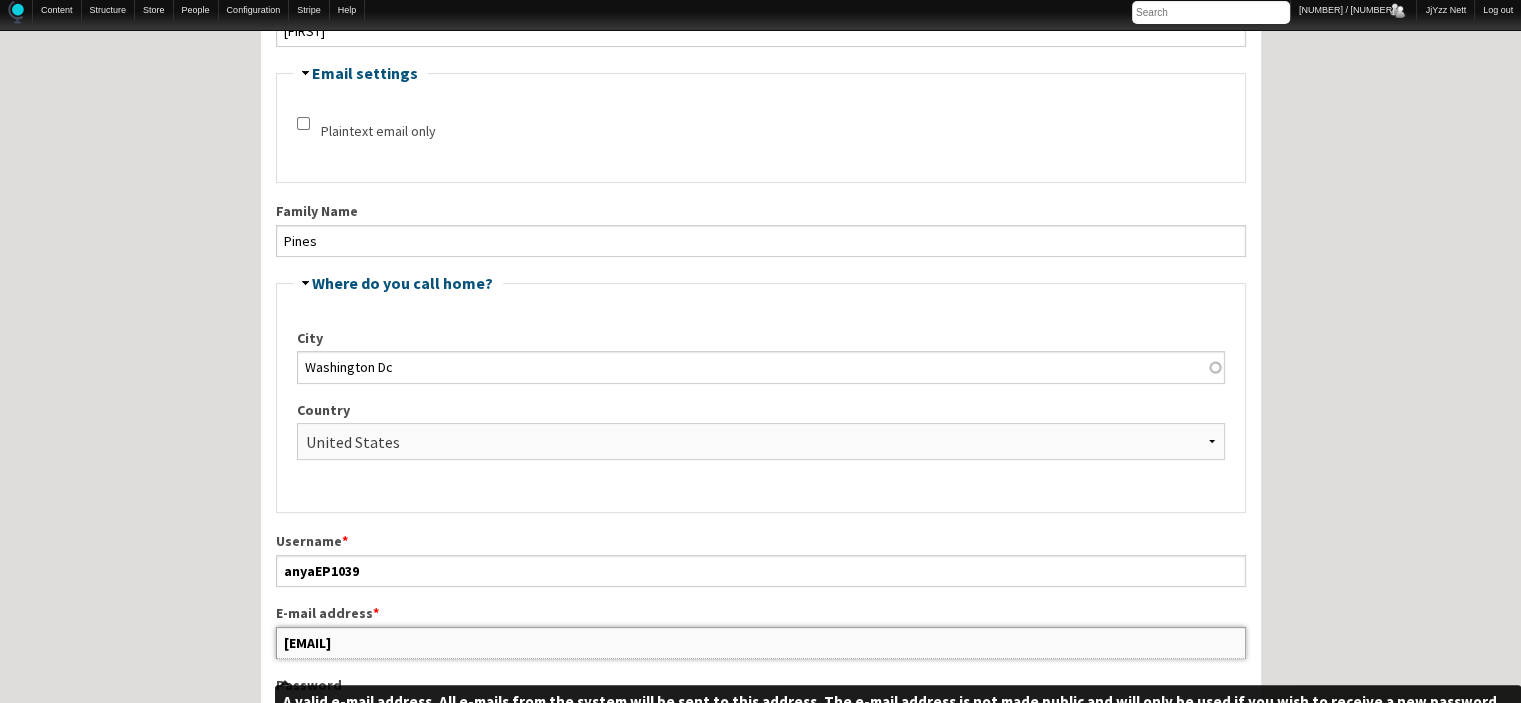 drag, startPoint x: 450, startPoint y: 630, endPoint x: 271, endPoint y: 630, distance: 179 